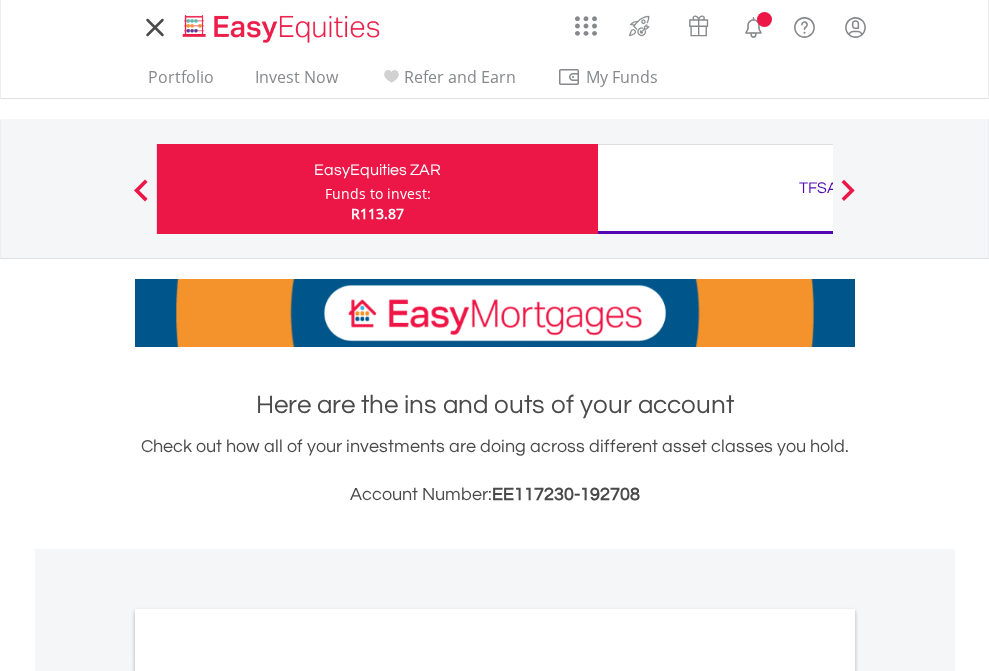 scroll, scrollTop: 0, scrollLeft: 0, axis: both 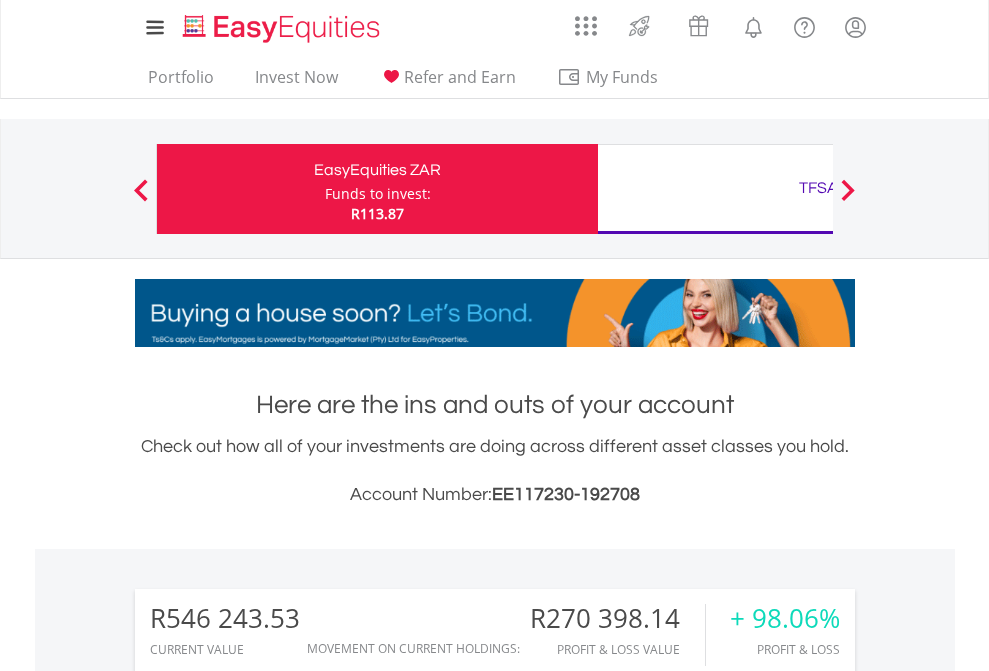 click on "Funds to invest:" at bounding box center [378, 194] 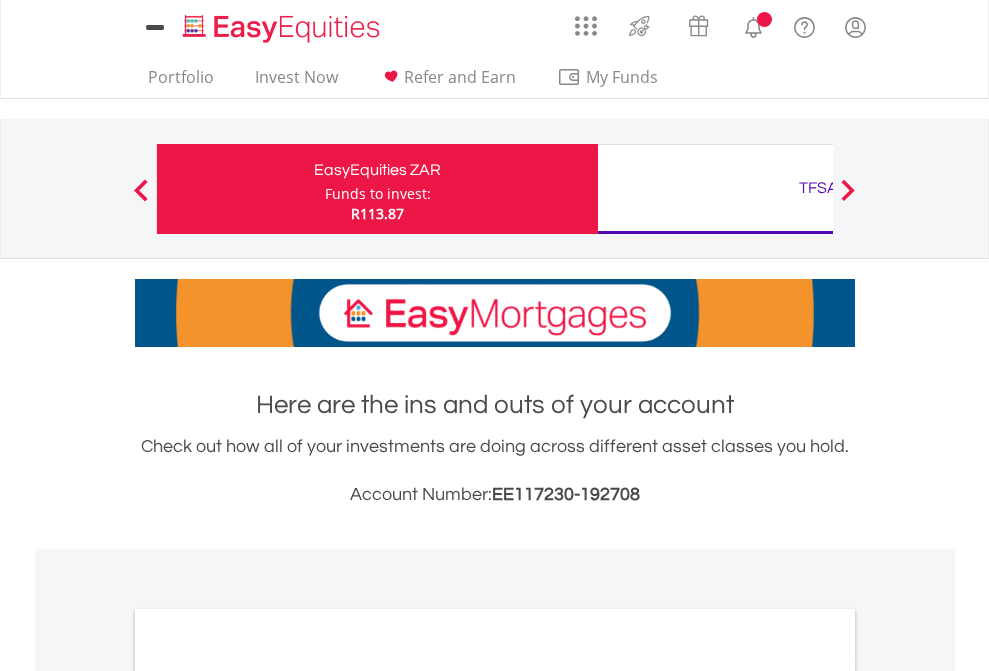 scroll, scrollTop: 0, scrollLeft: 0, axis: both 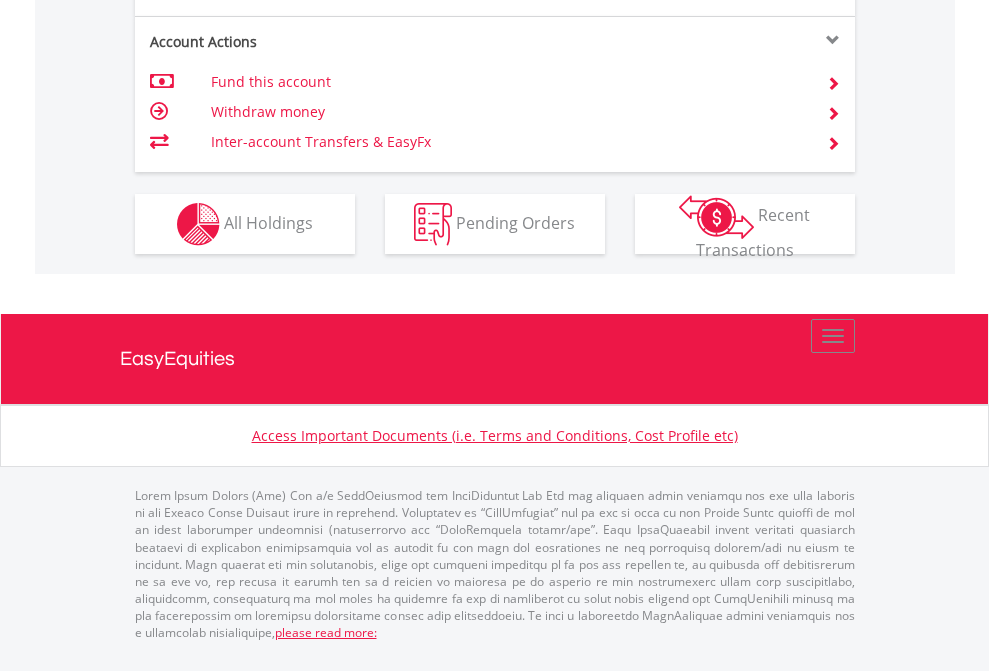 click on "Investment types" at bounding box center [706, -337] 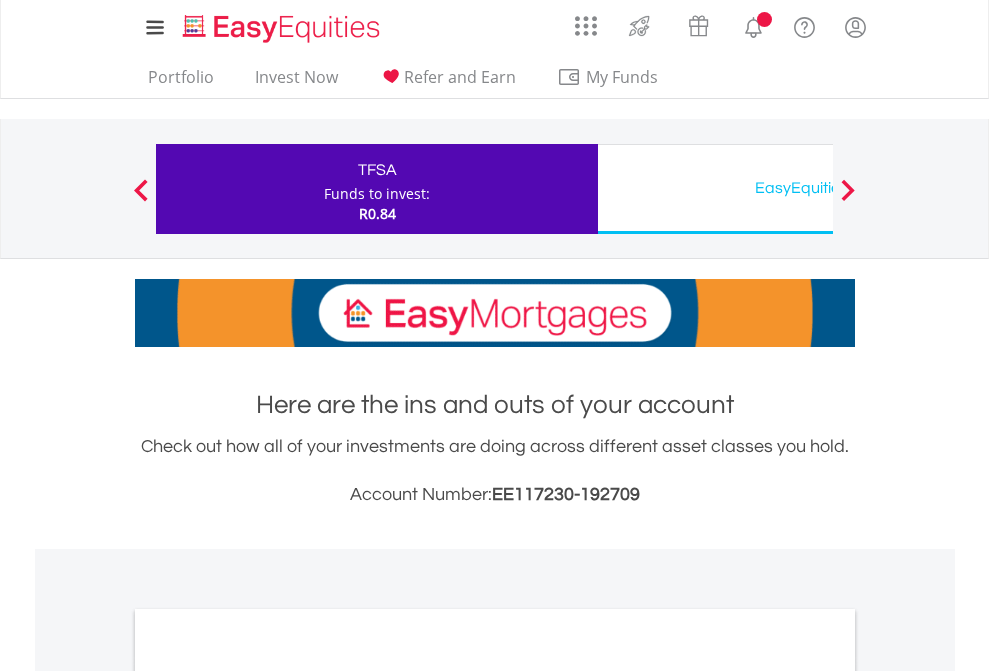 scroll, scrollTop: 0, scrollLeft: 0, axis: both 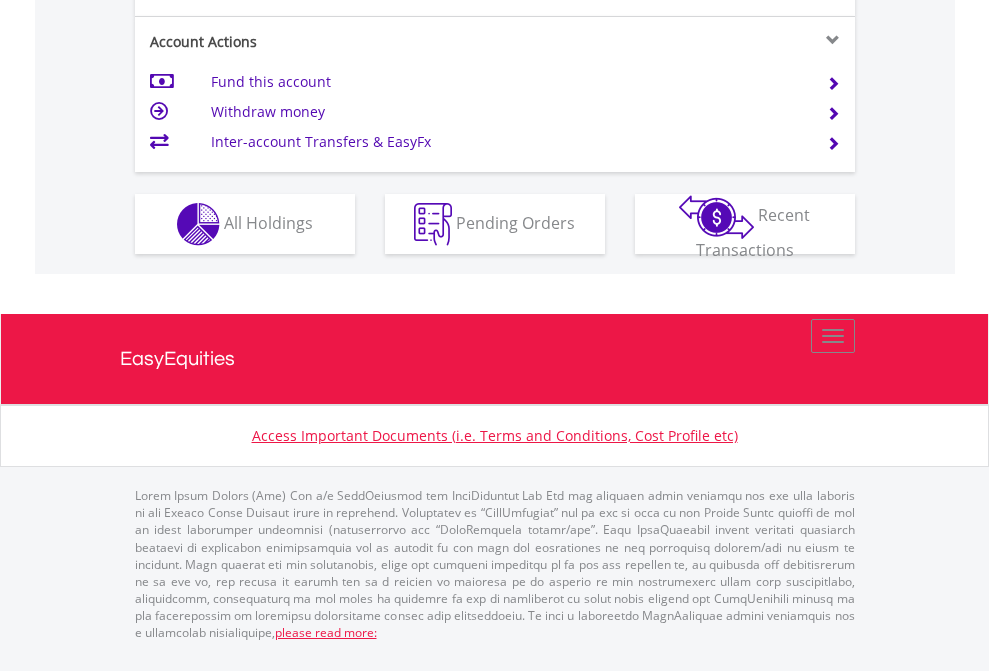 click on "Investment types" at bounding box center (706, -337) 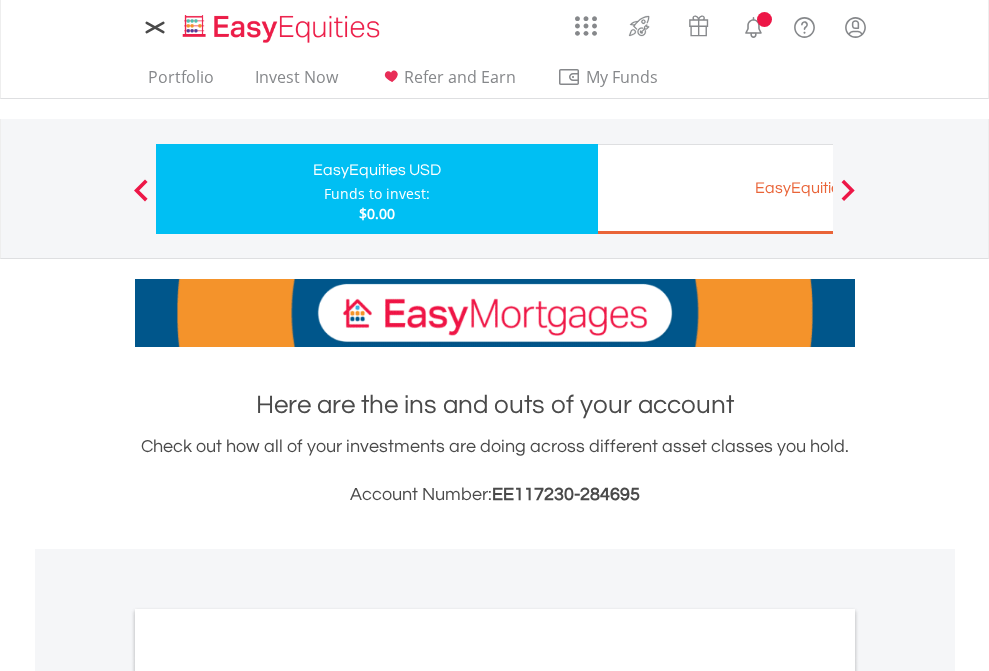 scroll, scrollTop: 0, scrollLeft: 0, axis: both 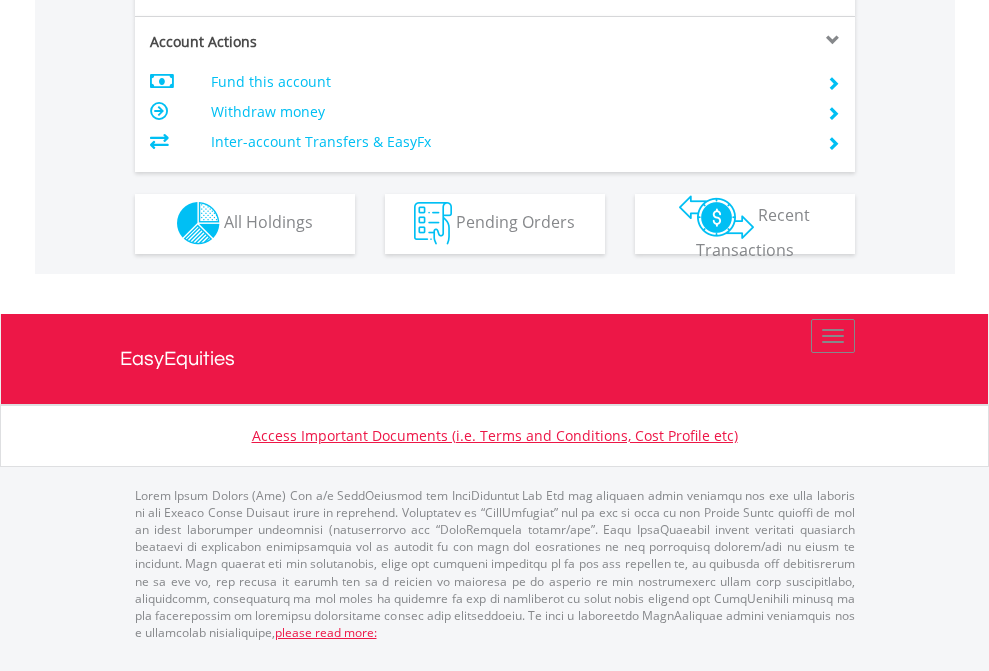 click on "Investment types" at bounding box center [706, -353] 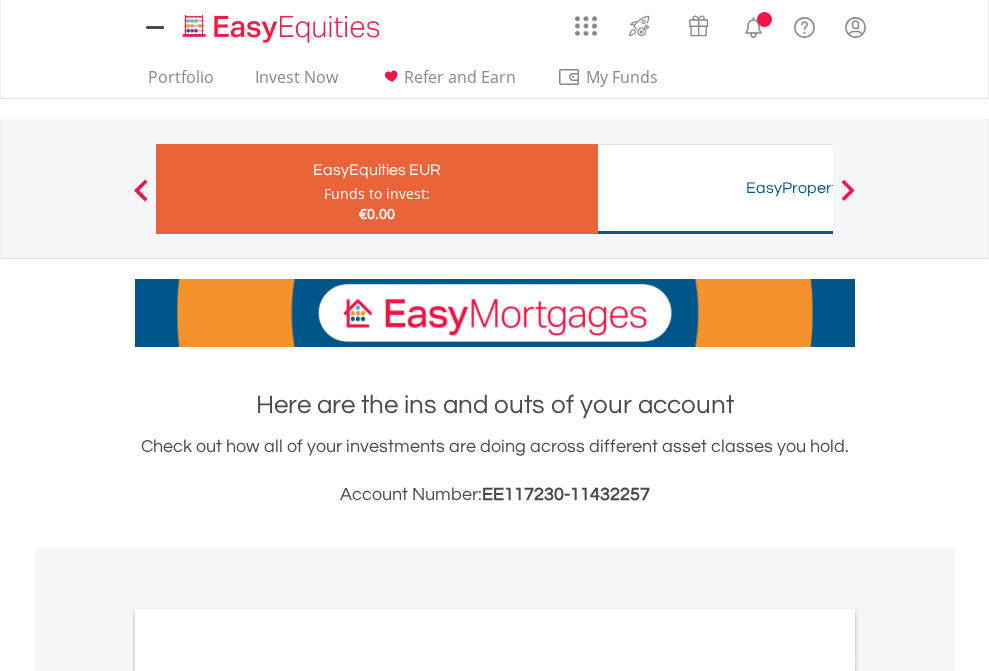 scroll, scrollTop: 0, scrollLeft: 0, axis: both 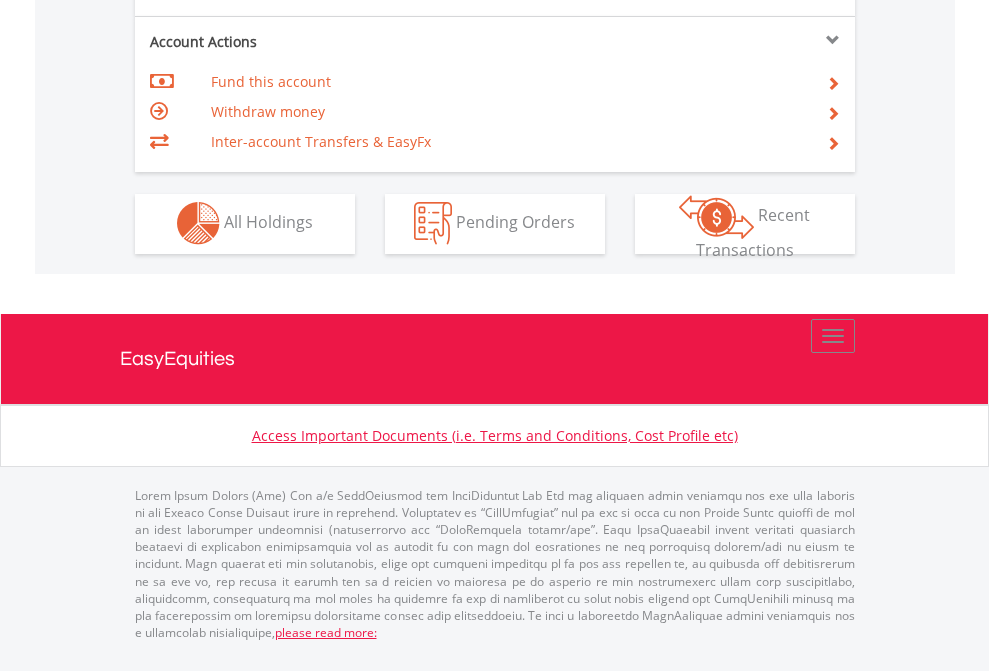 click on "Investment types" at bounding box center (706, -353) 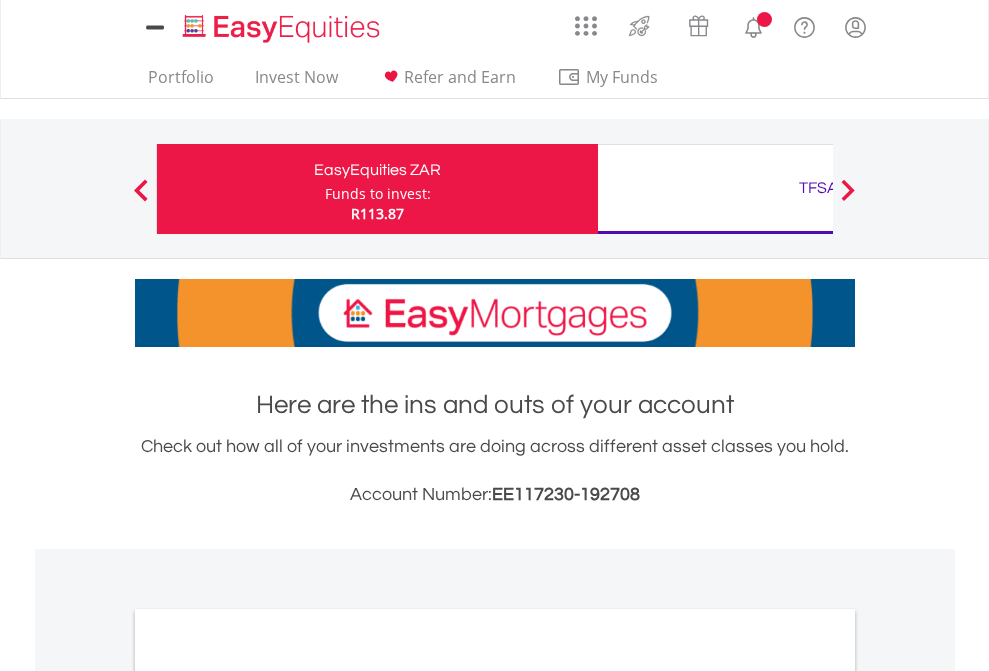 scroll, scrollTop: 0, scrollLeft: 0, axis: both 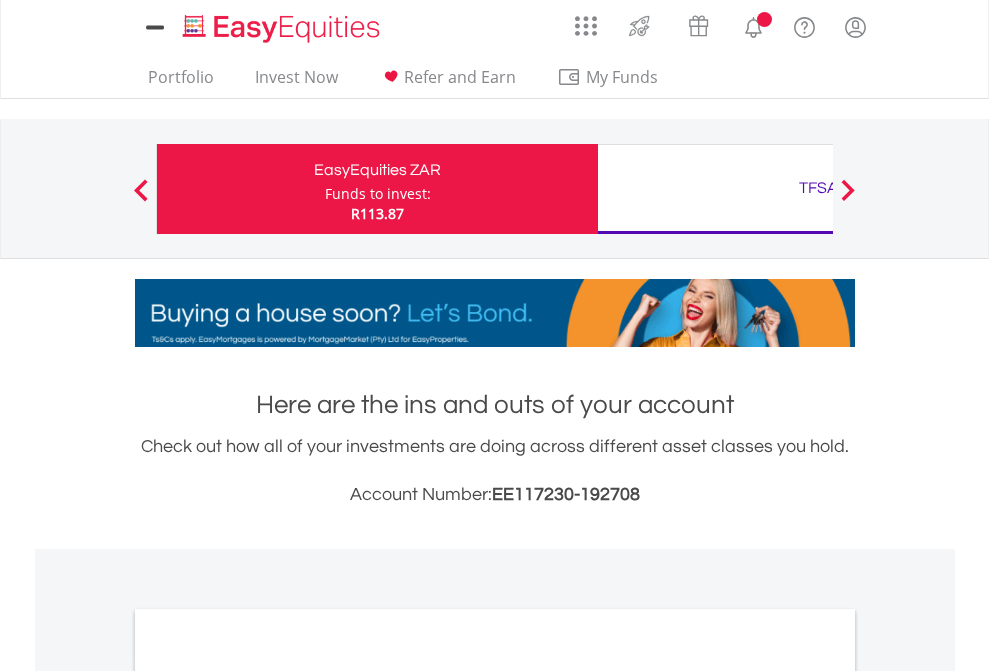 click on "All Holdings" at bounding box center [268, 1096] 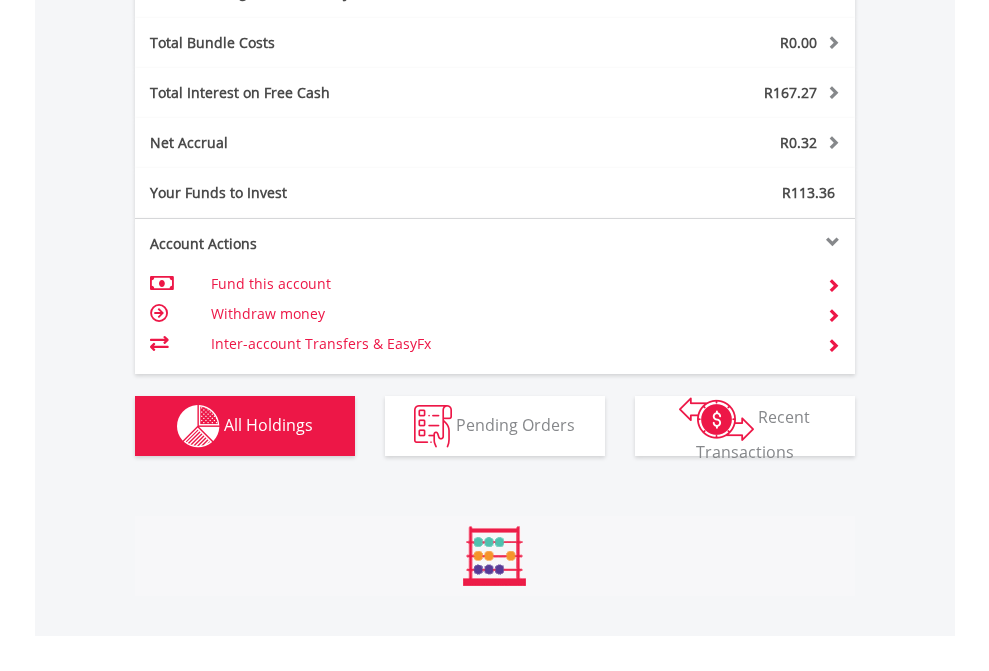scroll, scrollTop: 999808, scrollLeft: 999687, axis: both 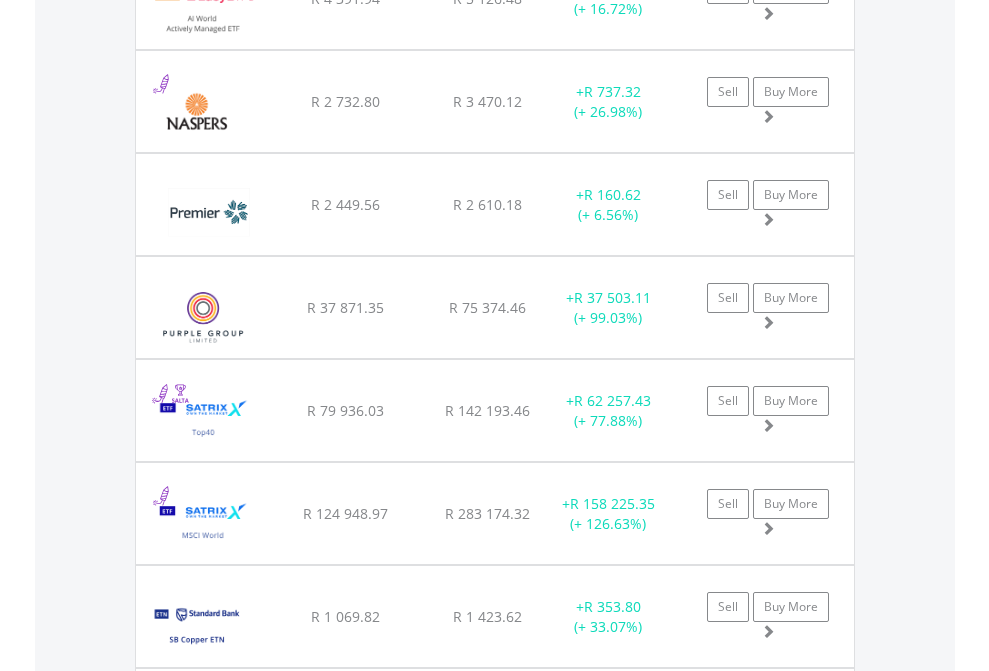 click on "TFSA" at bounding box center (818, -2196) 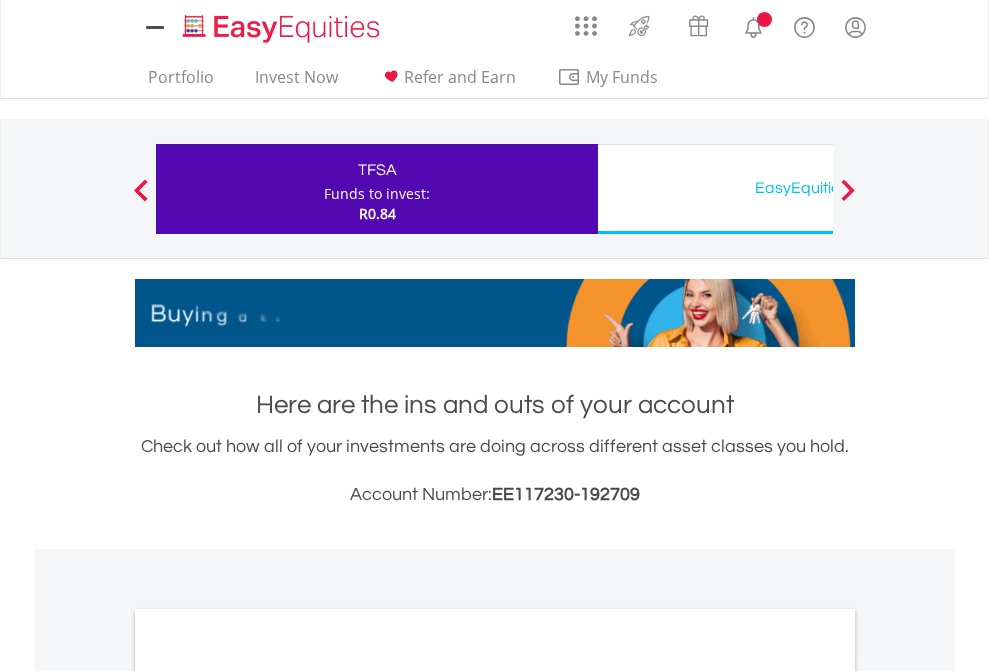 click on "All Holdings" at bounding box center (268, 1096) 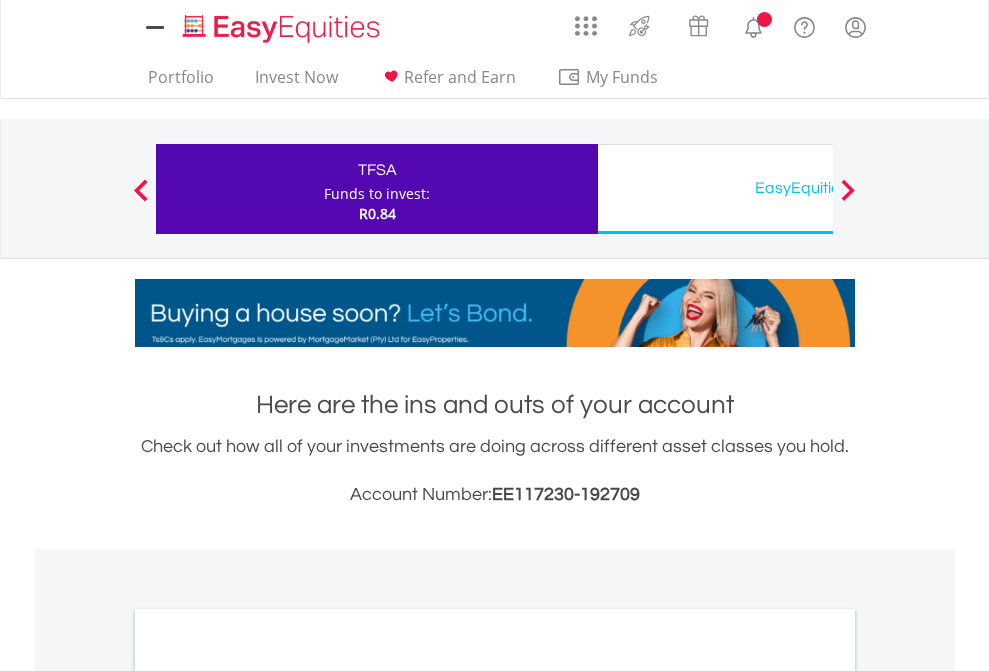 scroll, scrollTop: 1202, scrollLeft: 0, axis: vertical 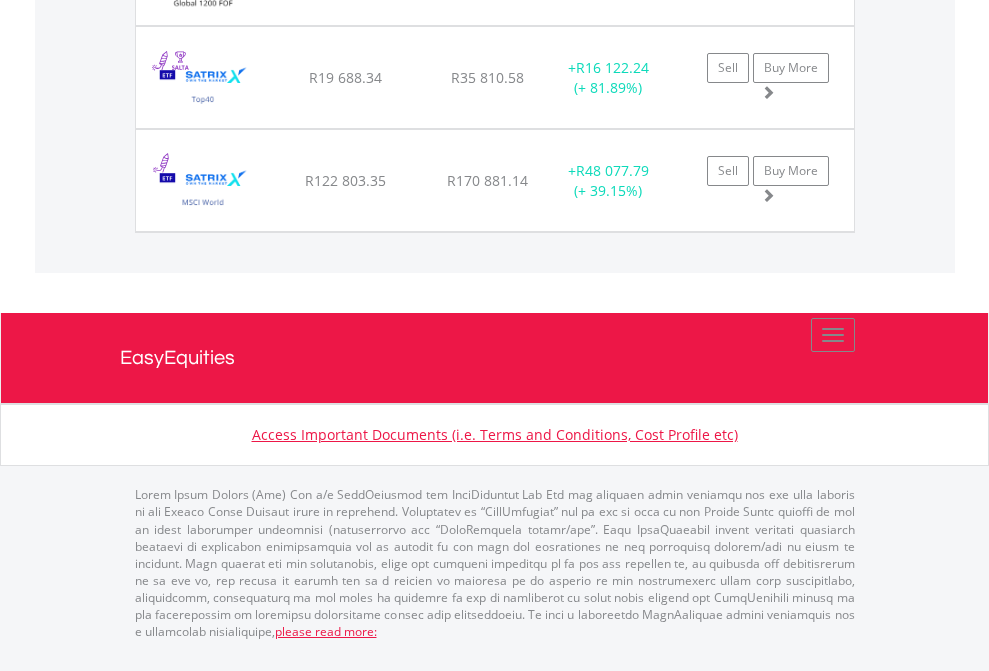click on "EasyEquities USD" at bounding box center (818, -1728) 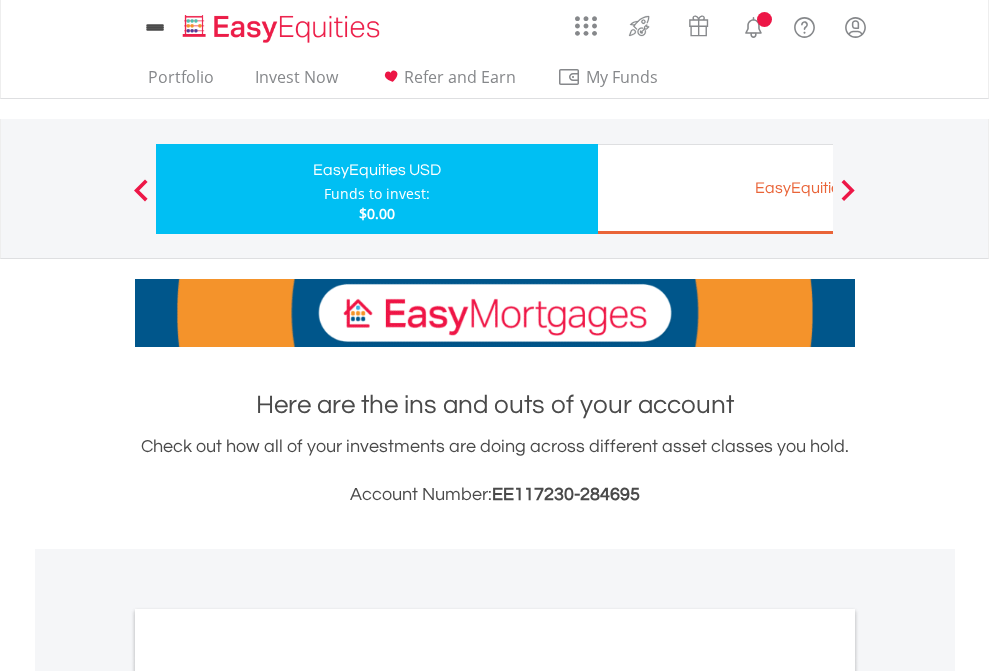 scroll, scrollTop: 1202, scrollLeft: 0, axis: vertical 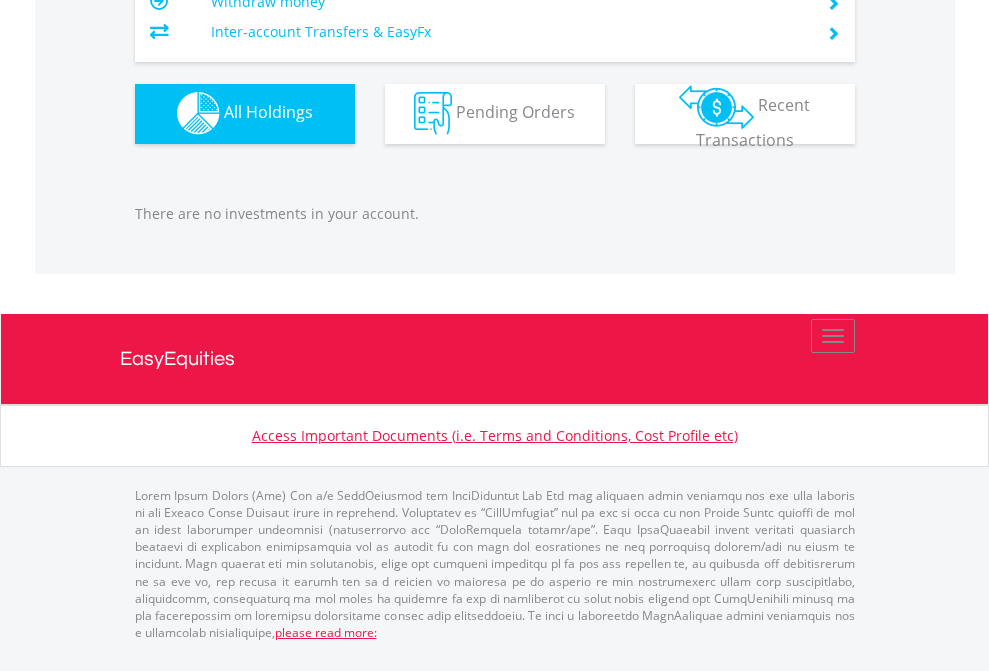 click on "EasyEquities EUR" at bounding box center (818, -1142) 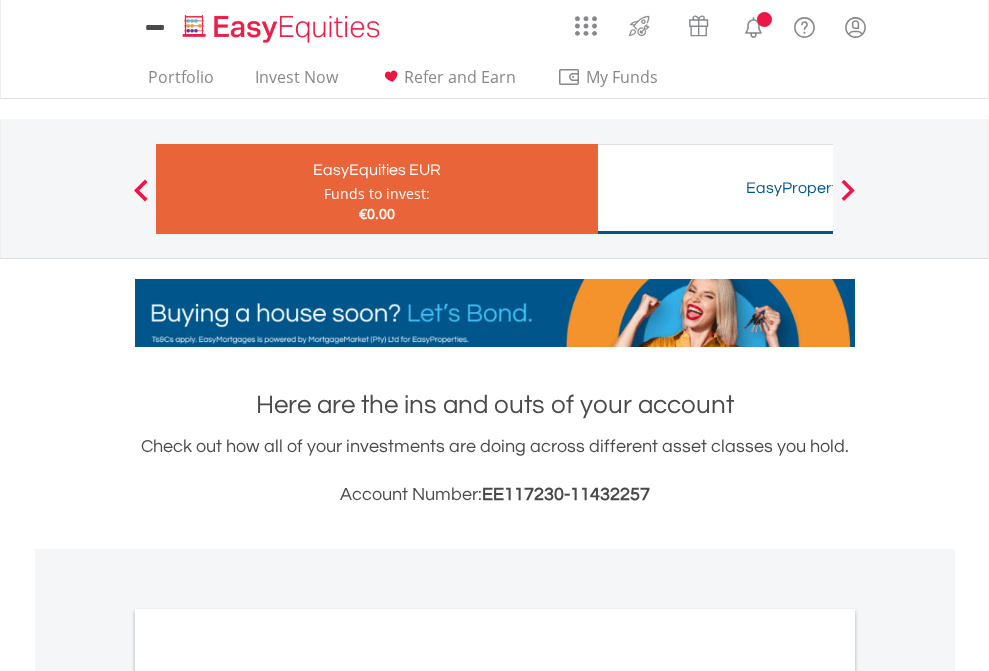 scroll, scrollTop: 0, scrollLeft: 0, axis: both 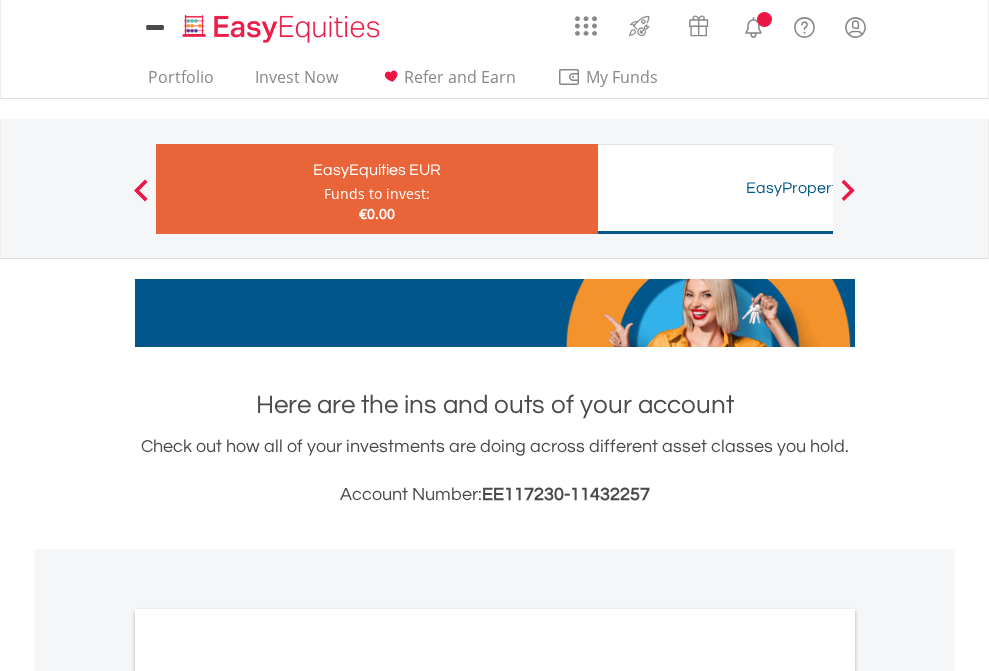 click on "All Holdings" at bounding box center [268, 1096] 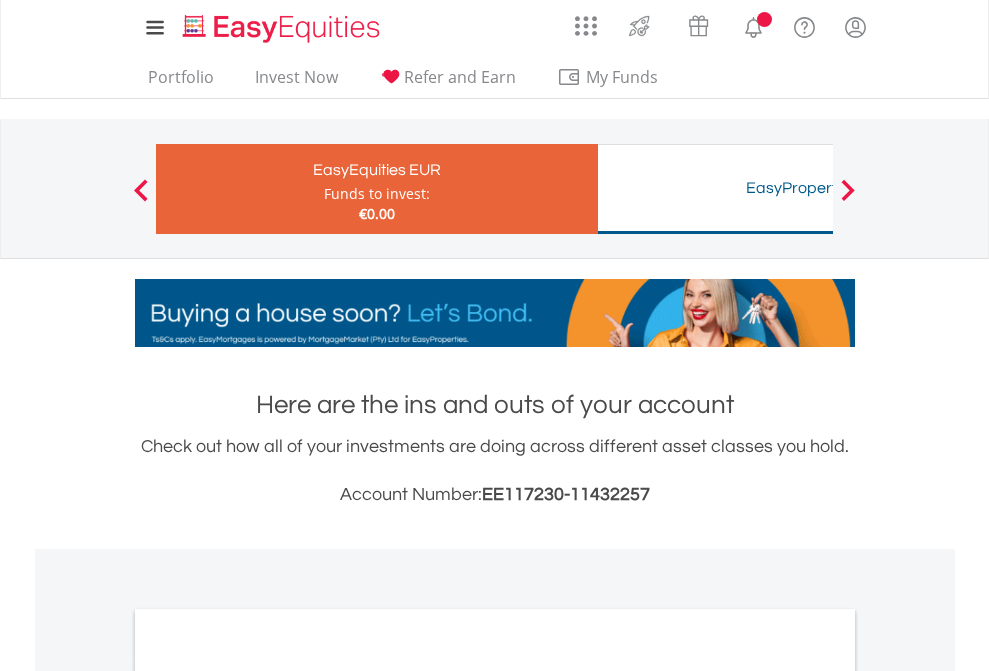 scroll, scrollTop: 1202, scrollLeft: 0, axis: vertical 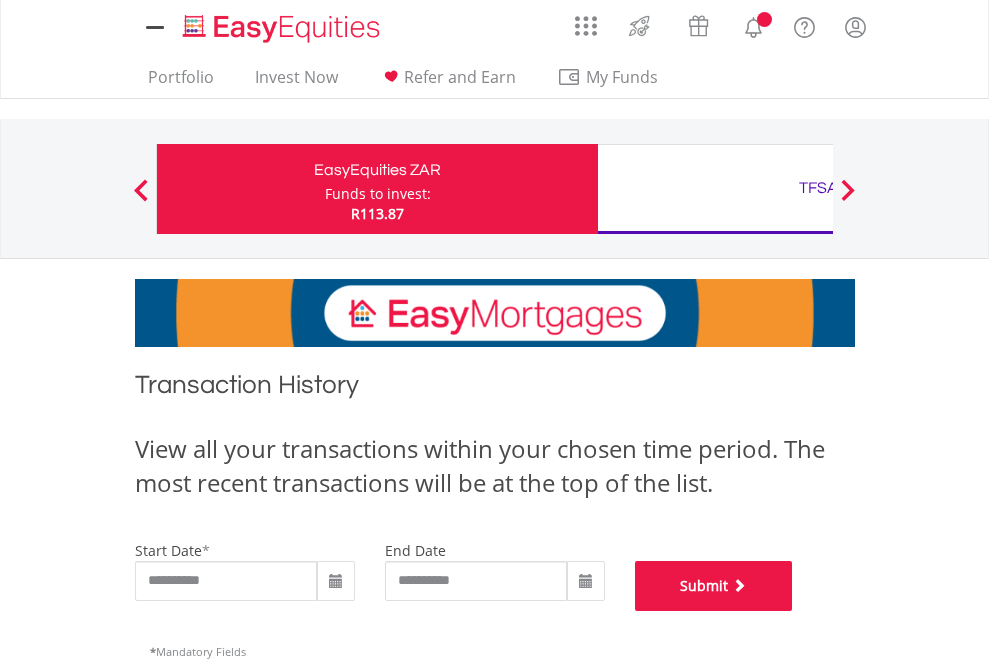 click on "Submit" at bounding box center [714, 586] 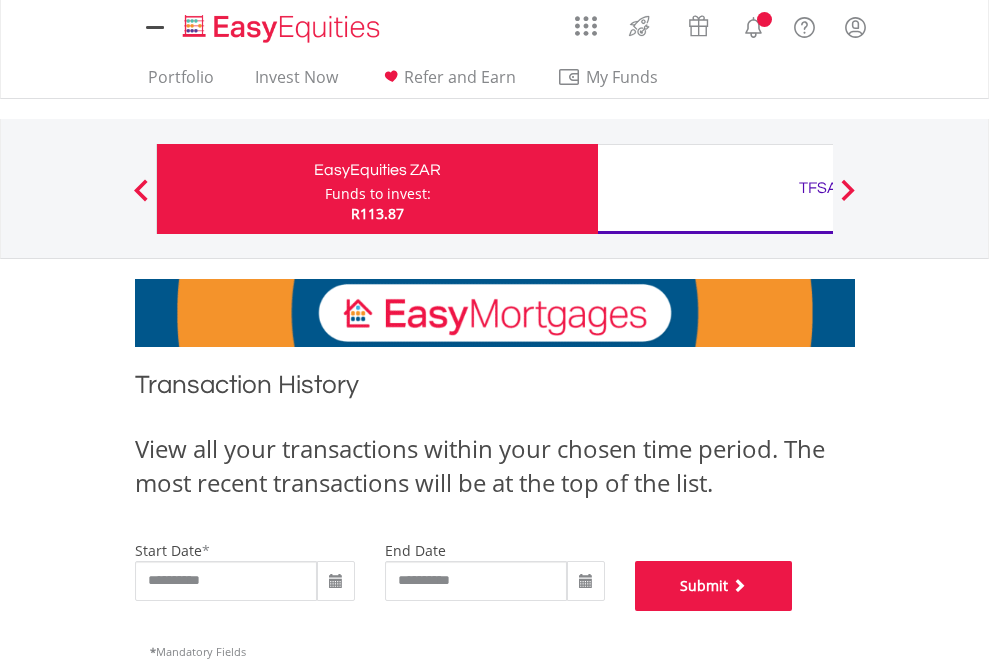scroll, scrollTop: 811, scrollLeft: 0, axis: vertical 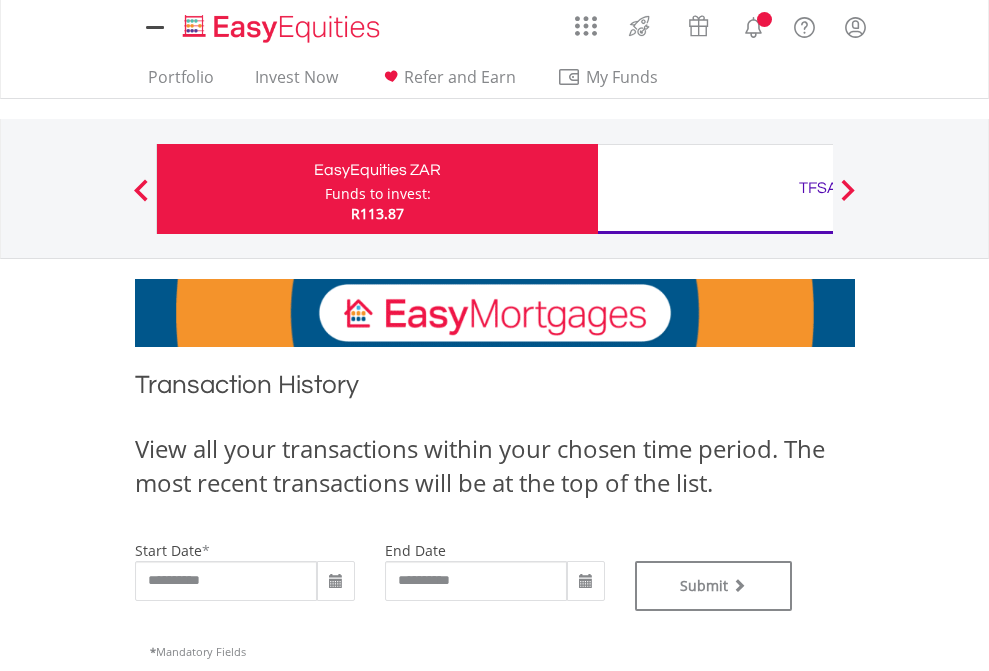 click on "TFSA" at bounding box center [818, 188] 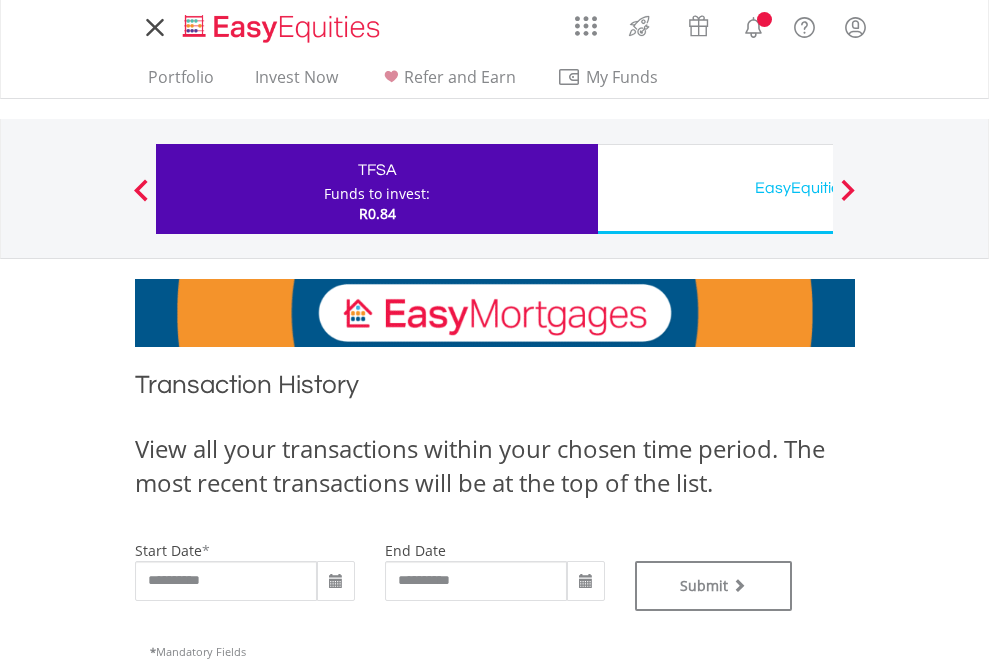 scroll, scrollTop: 0, scrollLeft: 0, axis: both 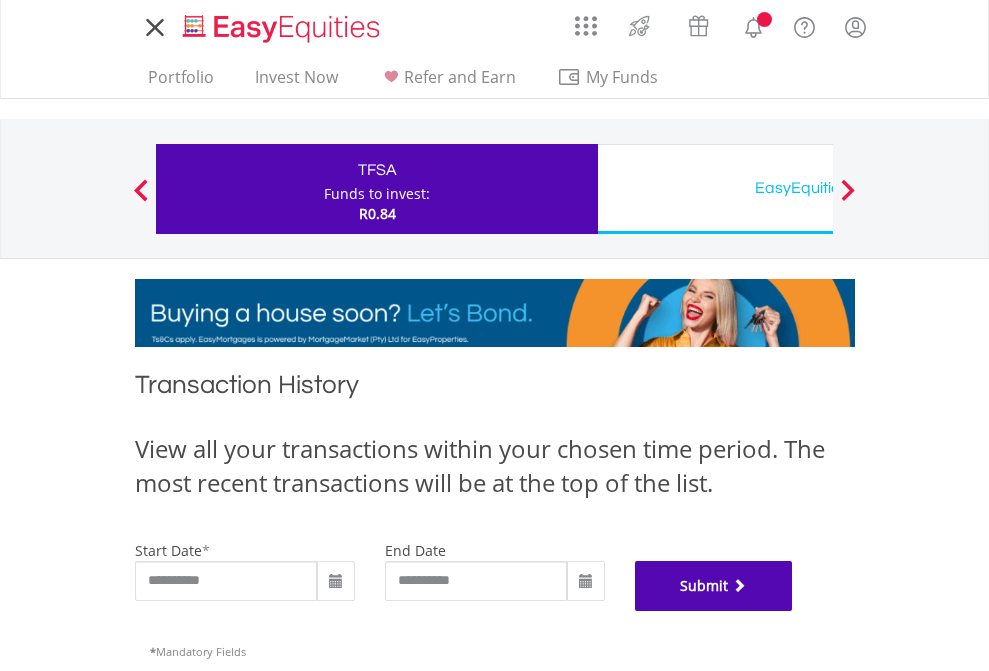 click on "Submit" at bounding box center [714, 586] 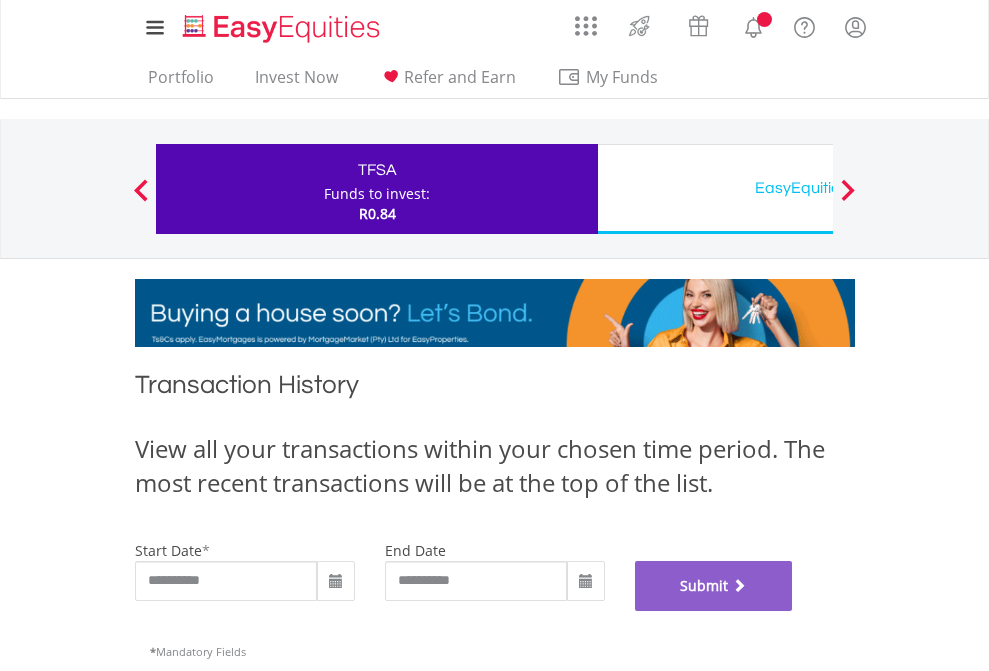 scroll, scrollTop: 811, scrollLeft: 0, axis: vertical 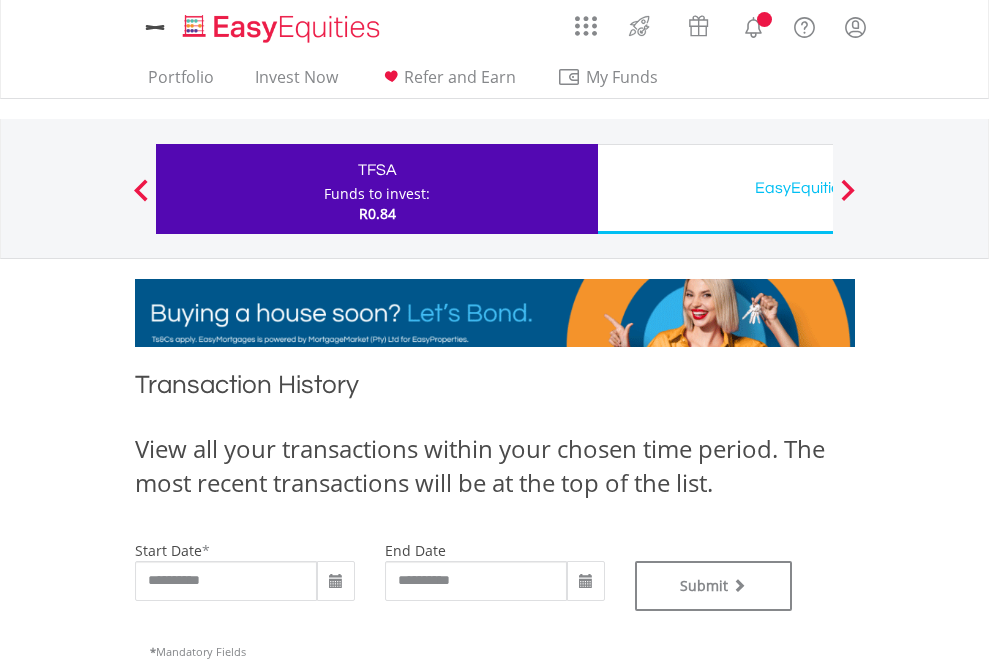 click on "EasyEquities USD" at bounding box center (818, 188) 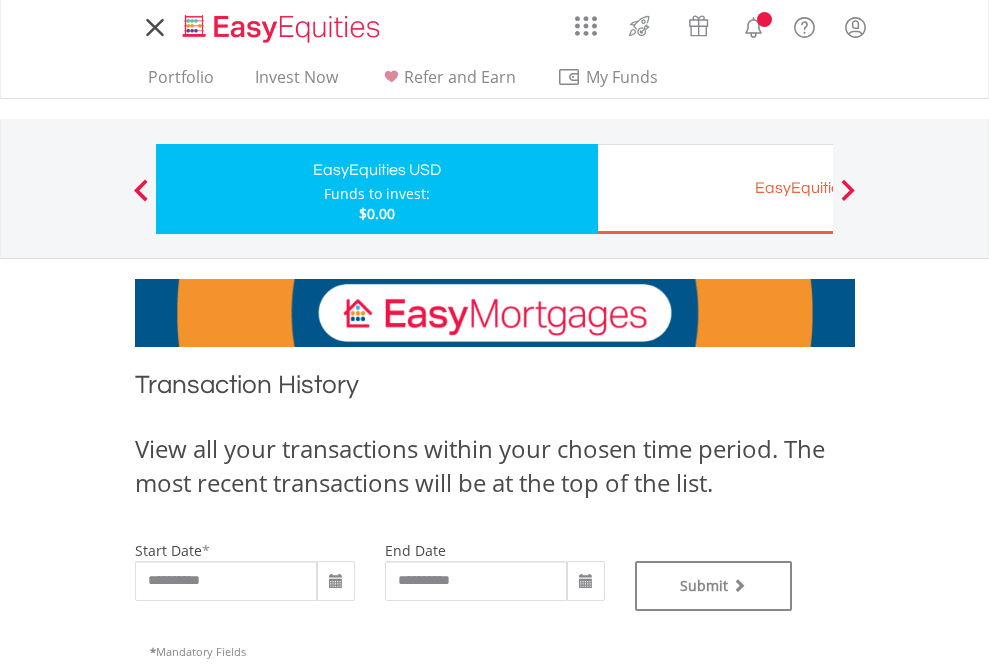 scroll, scrollTop: 0, scrollLeft: 0, axis: both 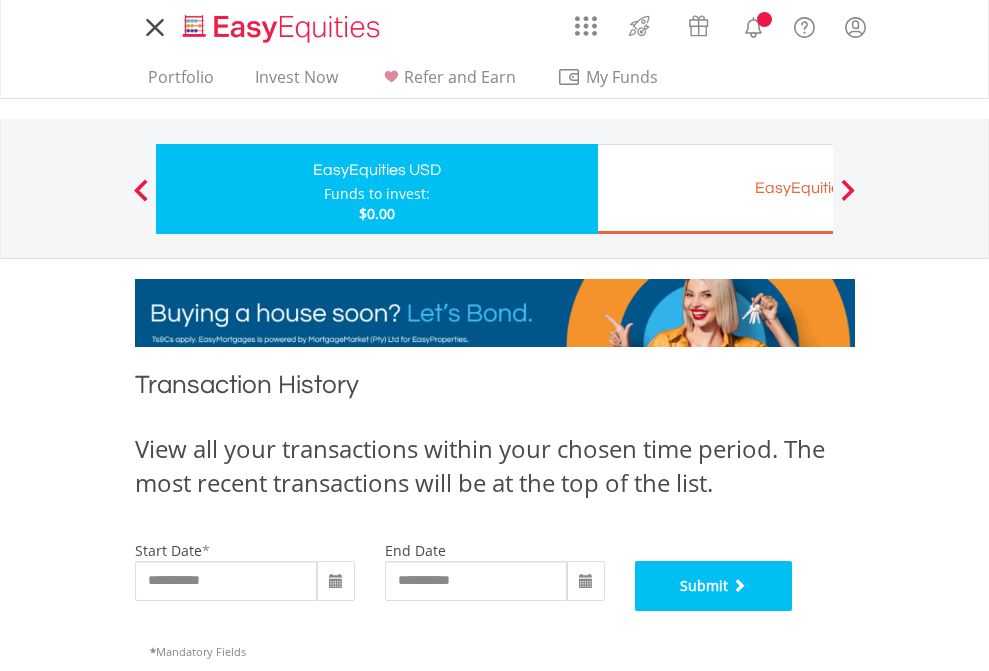 click on "Submit" at bounding box center (714, 586) 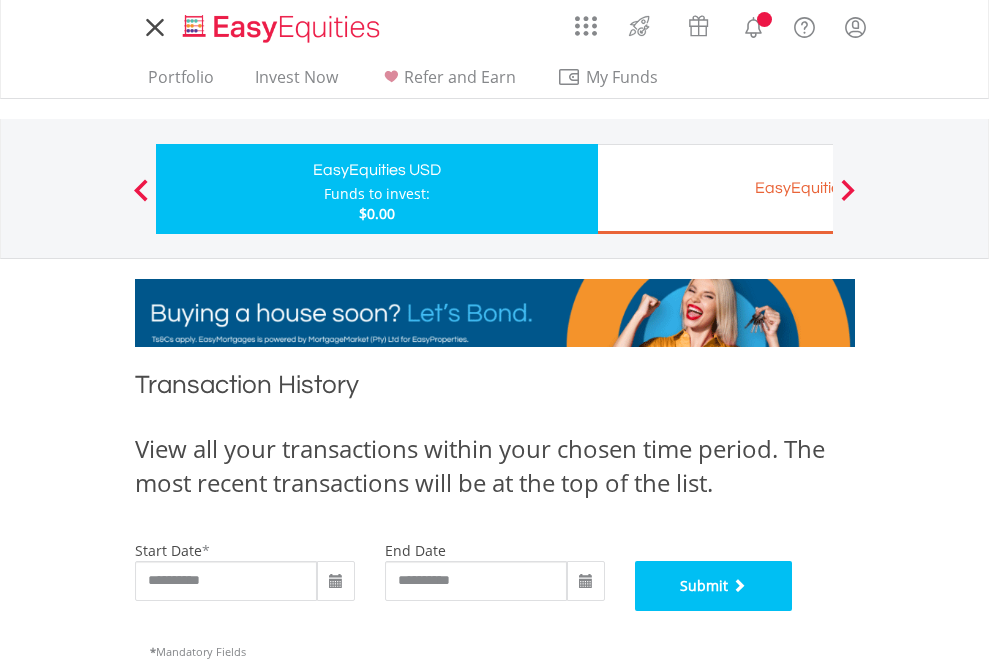 scroll, scrollTop: 811, scrollLeft: 0, axis: vertical 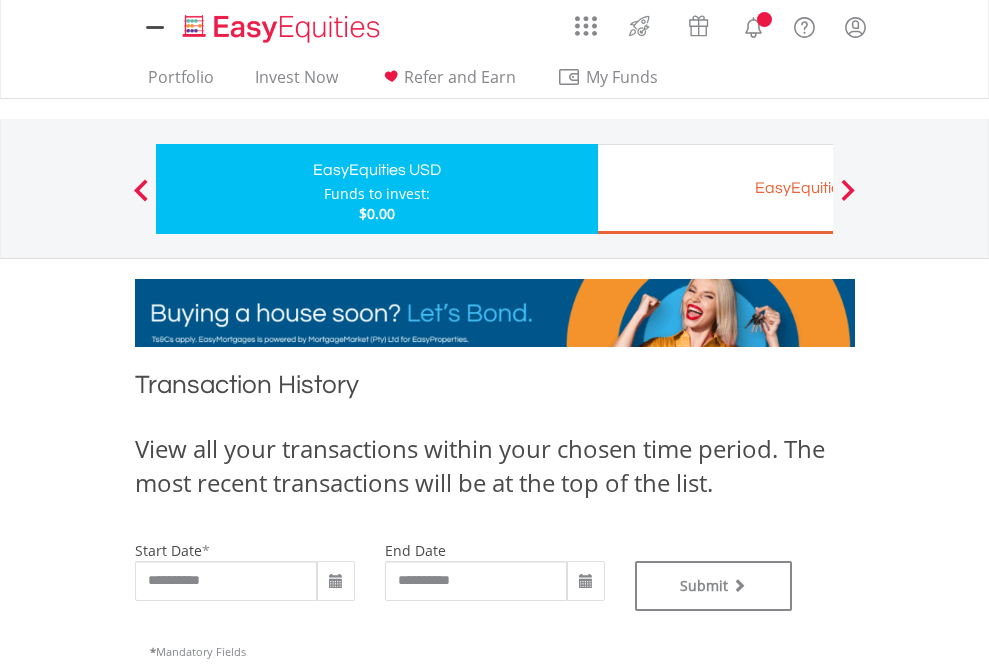 click on "EasyEquities EUR" at bounding box center (818, 188) 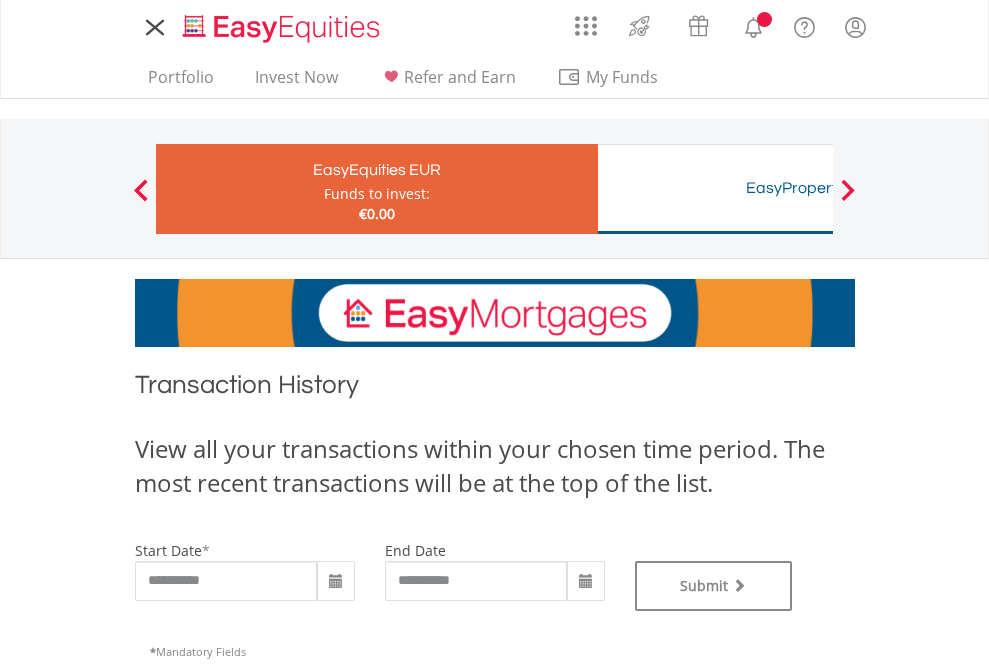 scroll, scrollTop: 0, scrollLeft: 0, axis: both 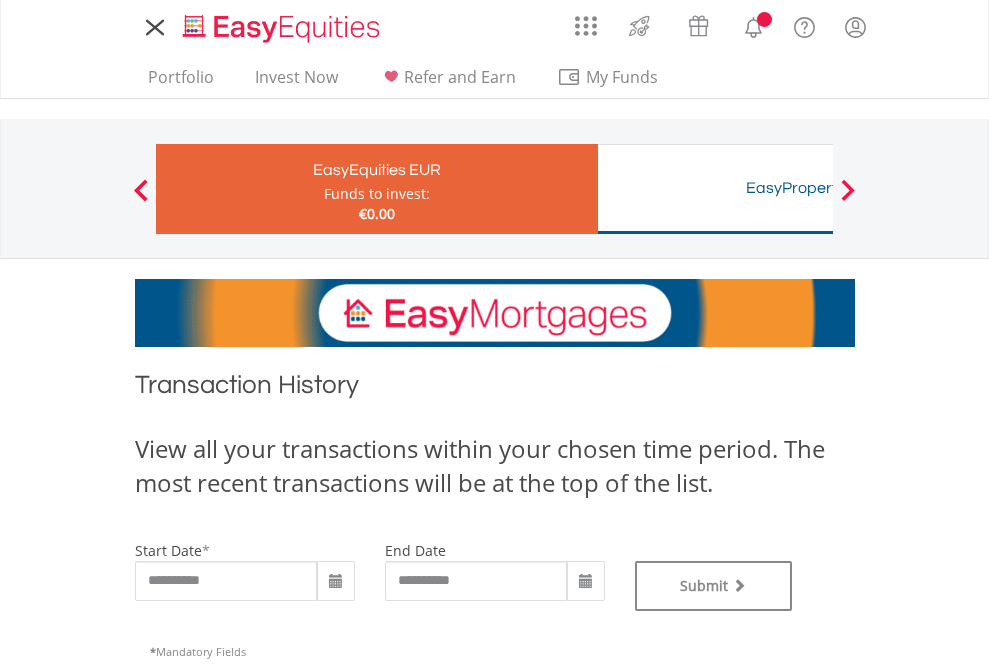 type on "**********" 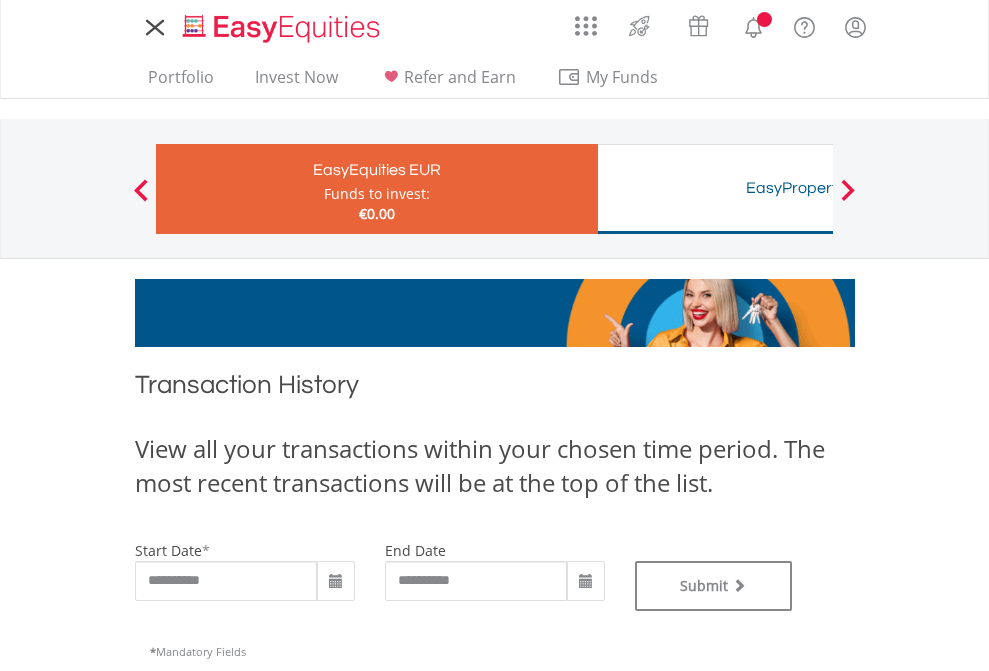 type on "**********" 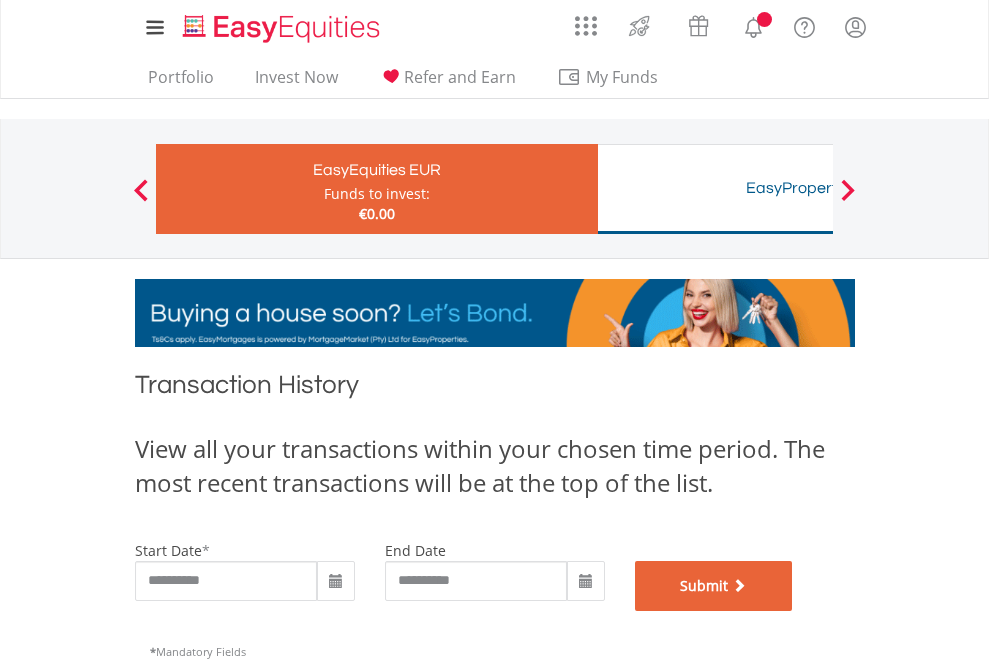 click on "Submit" at bounding box center [714, 586] 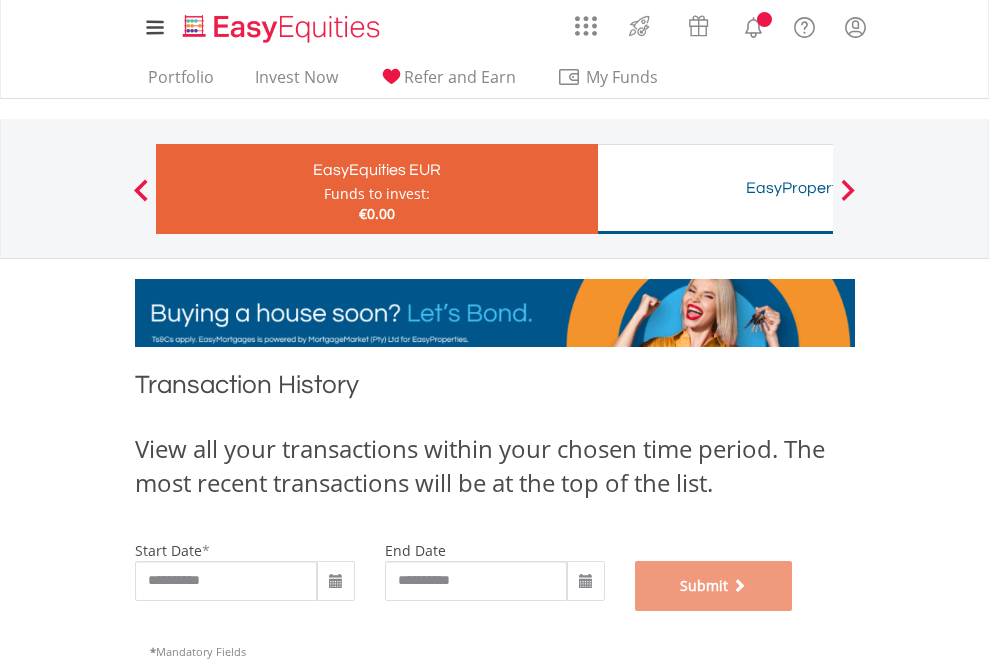 scroll, scrollTop: 811, scrollLeft: 0, axis: vertical 